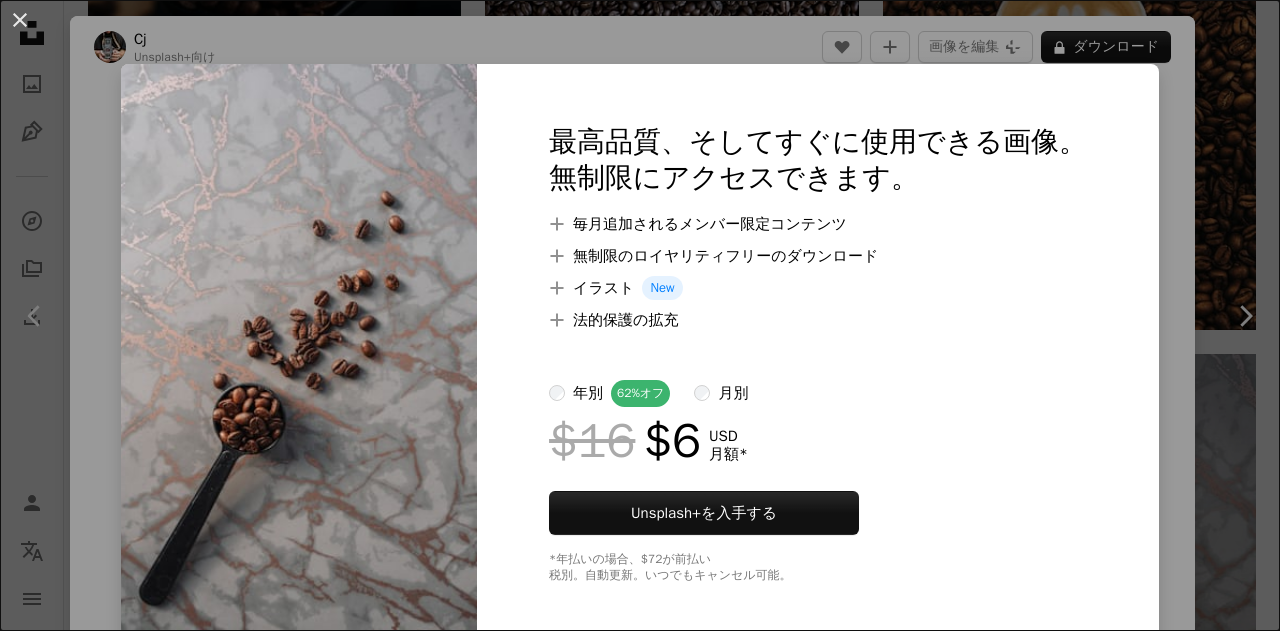 scroll, scrollTop: 23586, scrollLeft: 0, axis: vertical 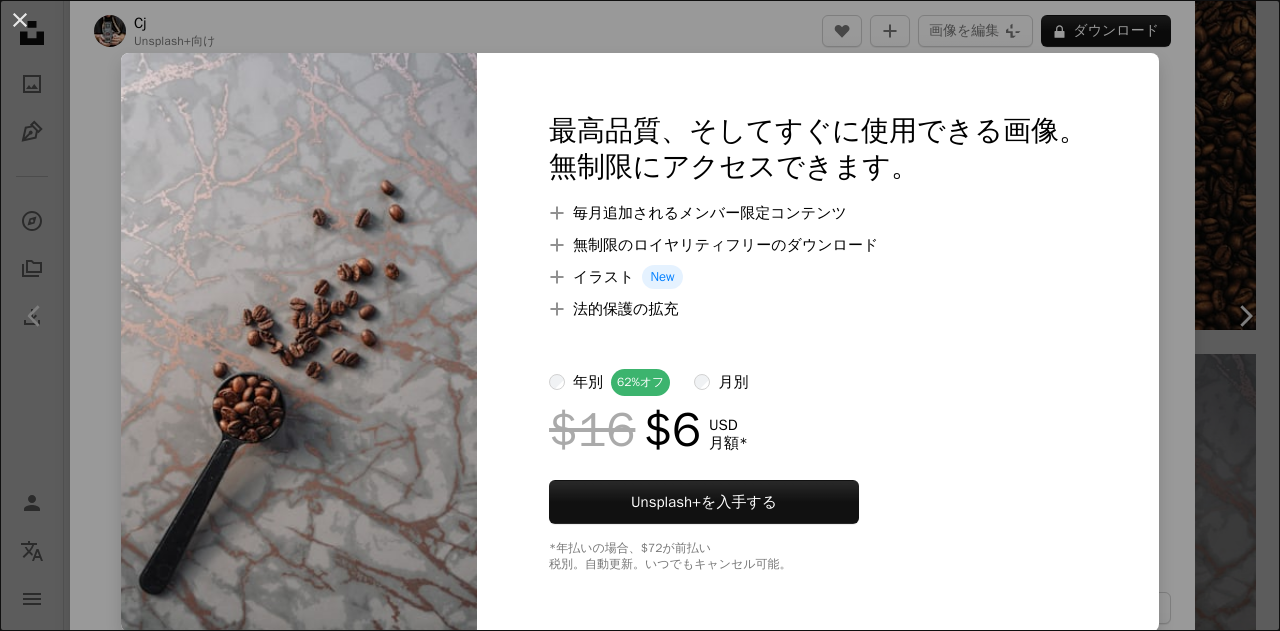 click on "An X shape 最高品質、そしてすぐに使用できる画像。 無制限にアクセスできます。 A plus sign 毎月追加されるメンバー限定コンテンツ A plus sign 無制限のロイヤリティフリーのダウンロード A plus sign イラスト  New A plus sign 法的保護の拡充 年別 62% オフ 月別 $16   $6 USD 月額 * Unsplash+ を入手する *年払いの場合、 $72 が前払い 税別。自動更新。いつでもキャンセル可能。" at bounding box center (640, 315) 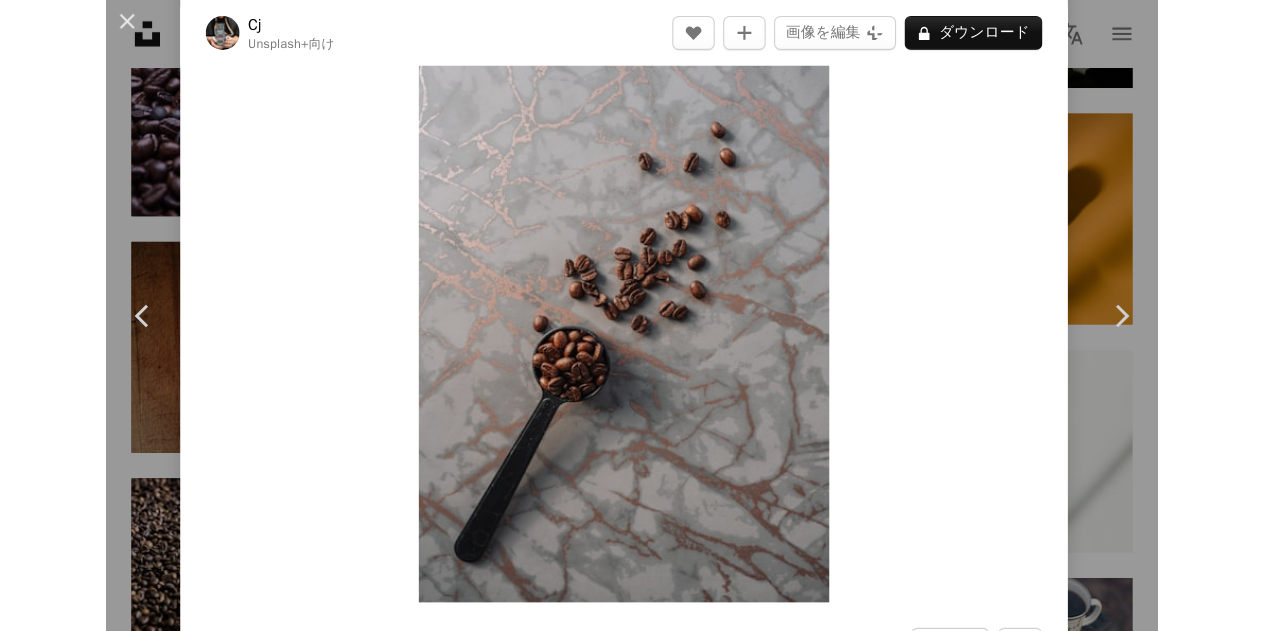 scroll, scrollTop: 23586, scrollLeft: 0, axis: vertical 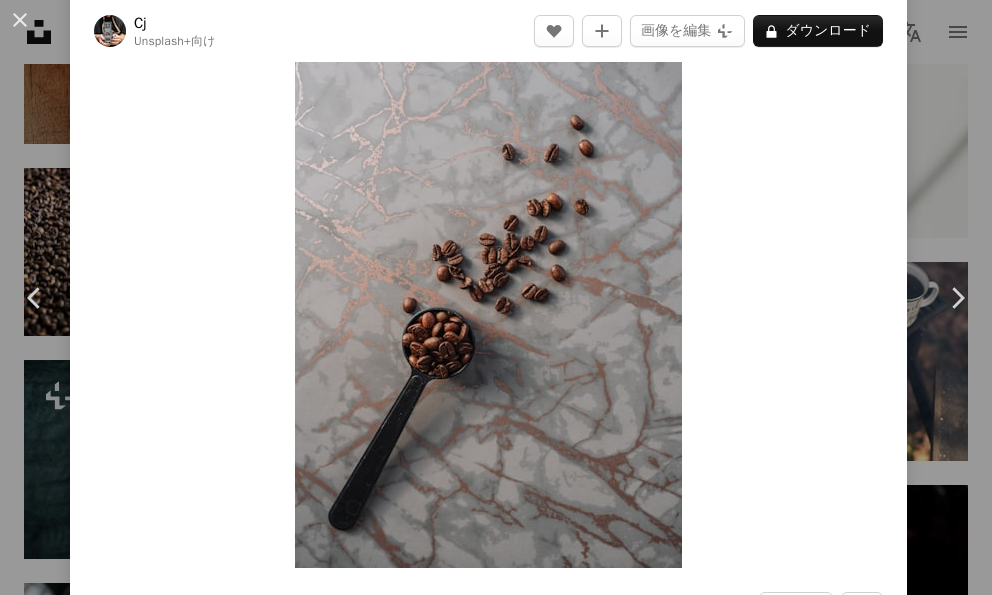 drag, startPoint x: 731, startPoint y: 374, endPoint x: 717, endPoint y: 353, distance: 25.23886 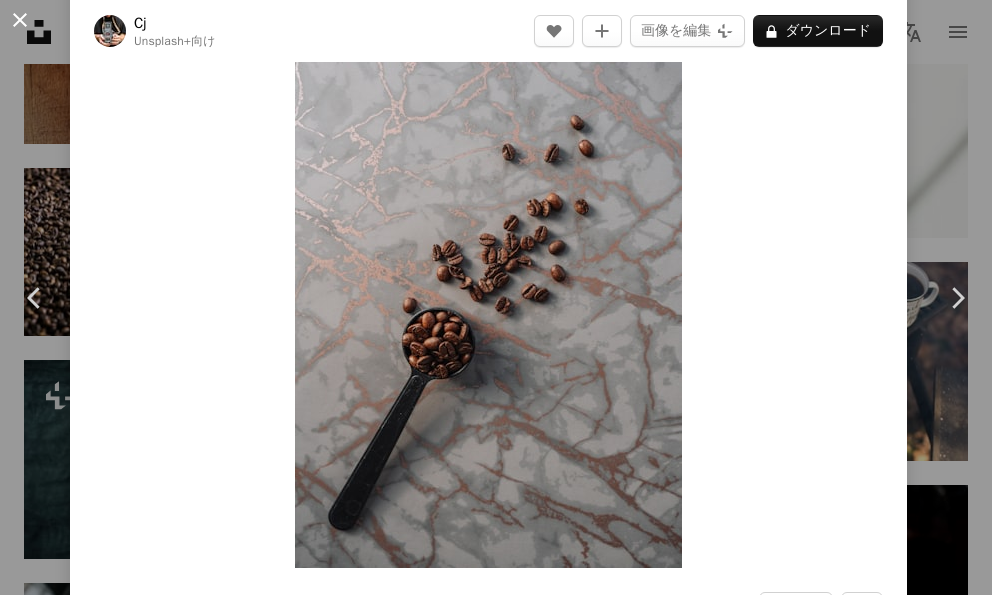 click on "An X shape" at bounding box center [20, 20] 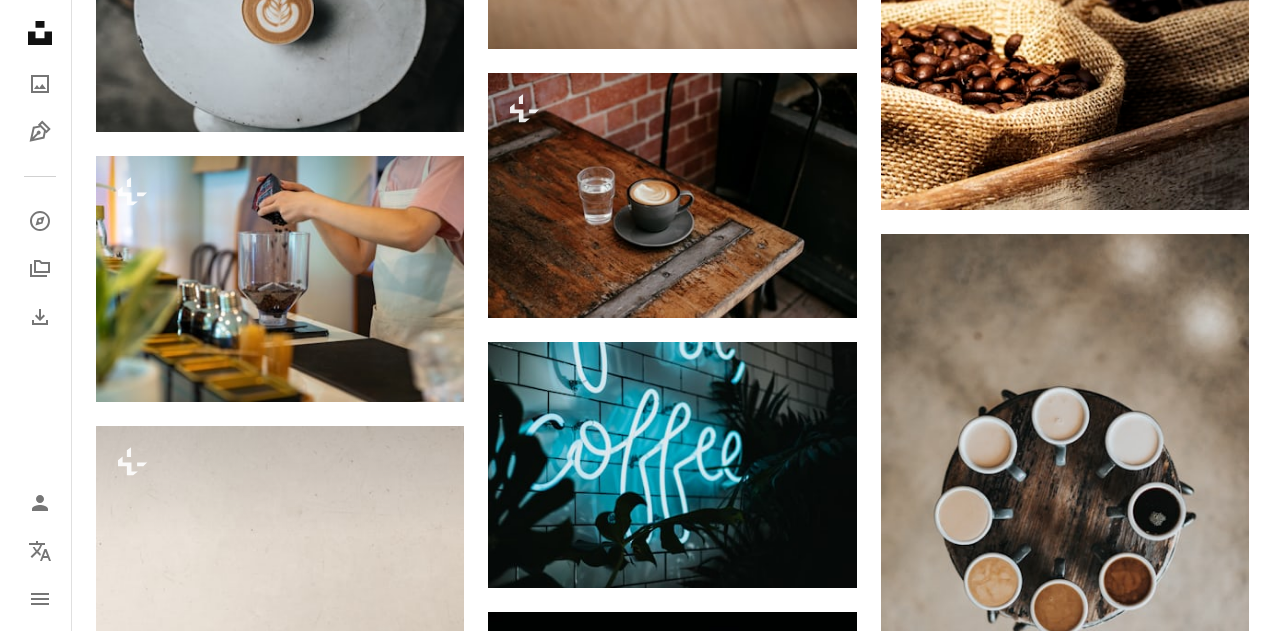 scroll, scrollTop: 29586, scrollLeft: 0, axis: vertical 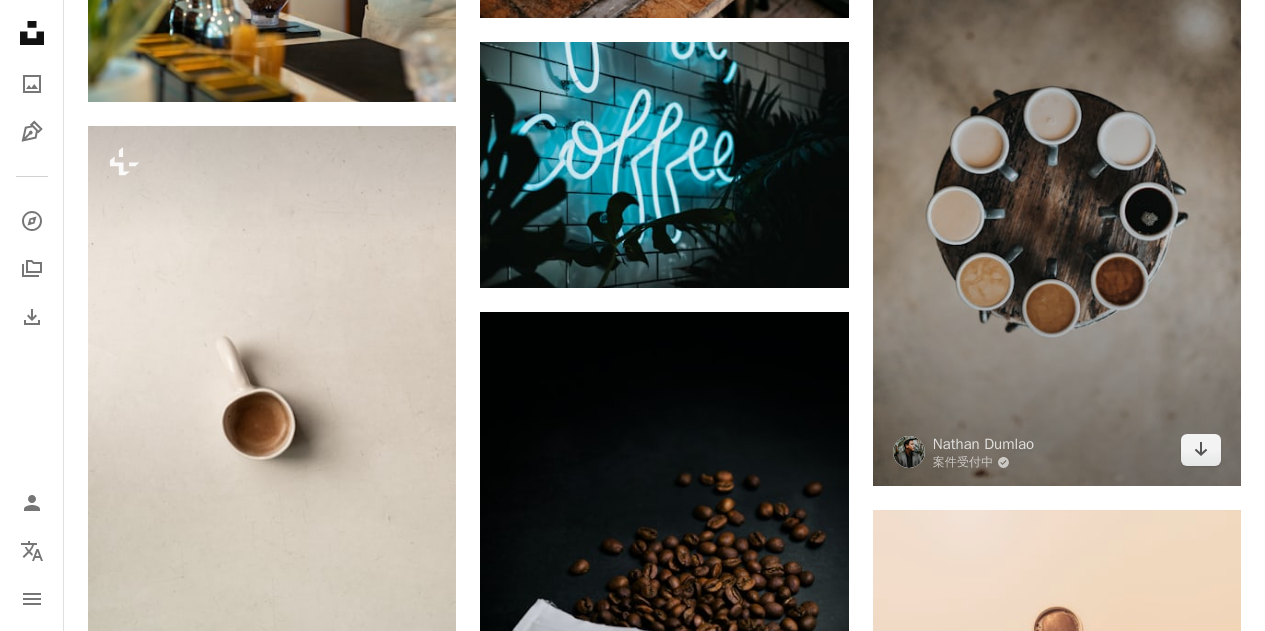 click at bounding box center (1057, 210) 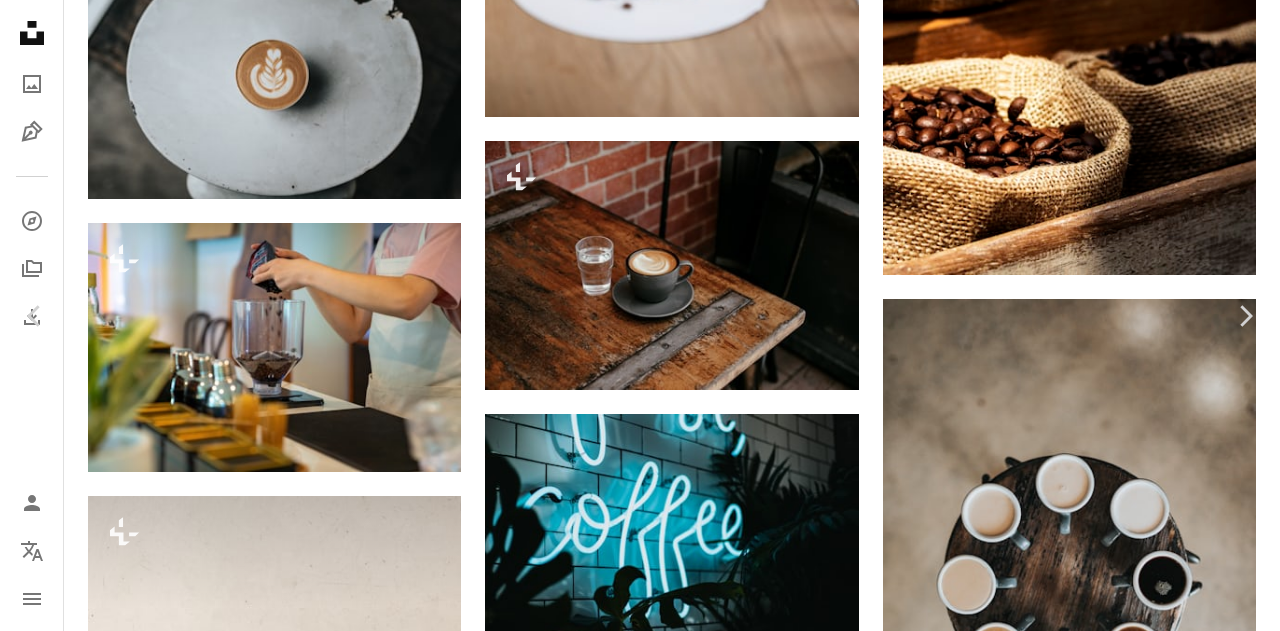 click on "無料ダウンロード" at bounding box center [1067, 4893] 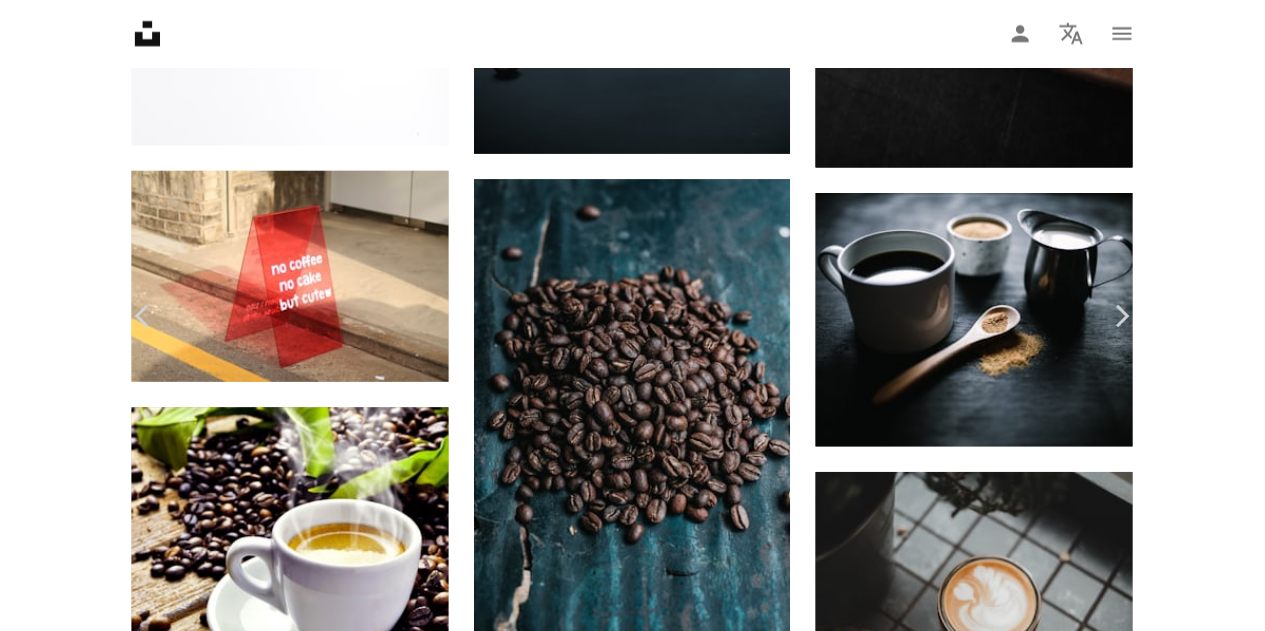 scroll, scrollTop: 29586, scrollLeft: 0, axis: vertical 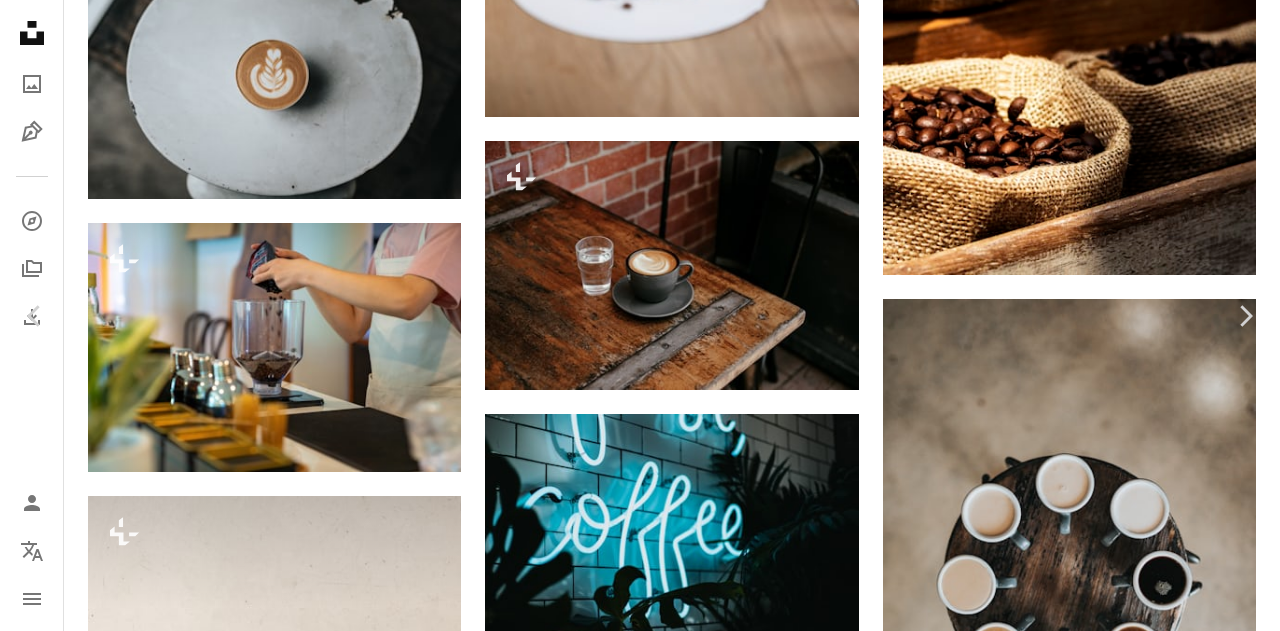 click on "An X shape" at bounding box center [20, 20] 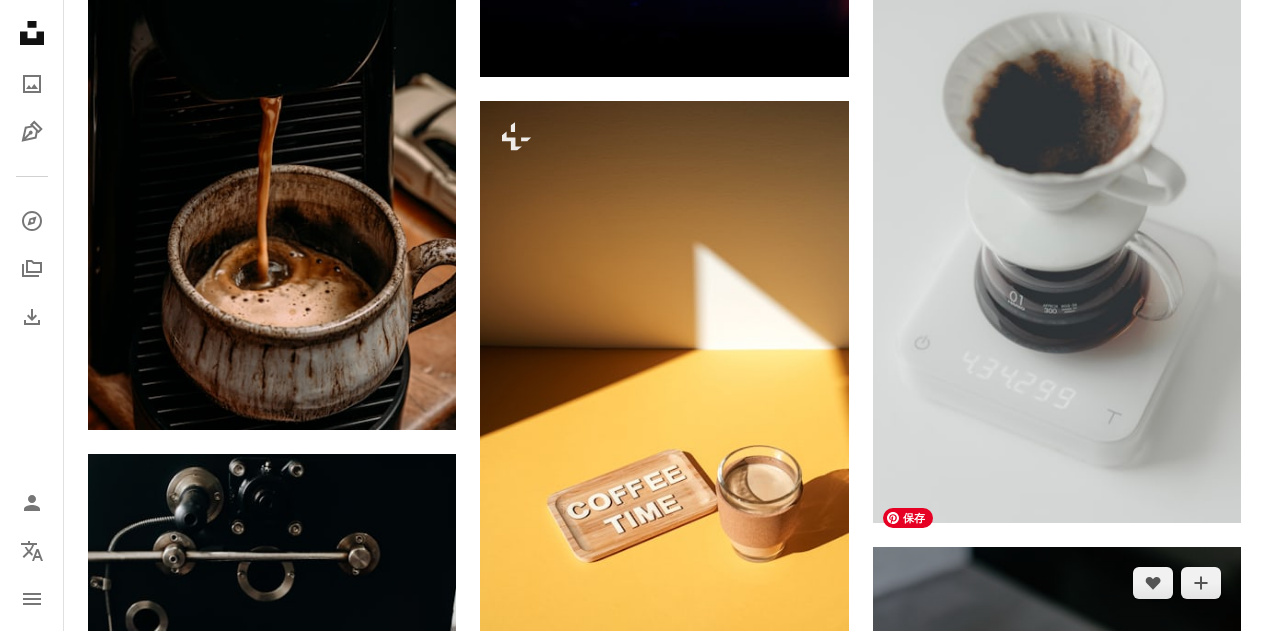 scroll, scrollTop: 31686, scrollLeft: 0, axis: vertical 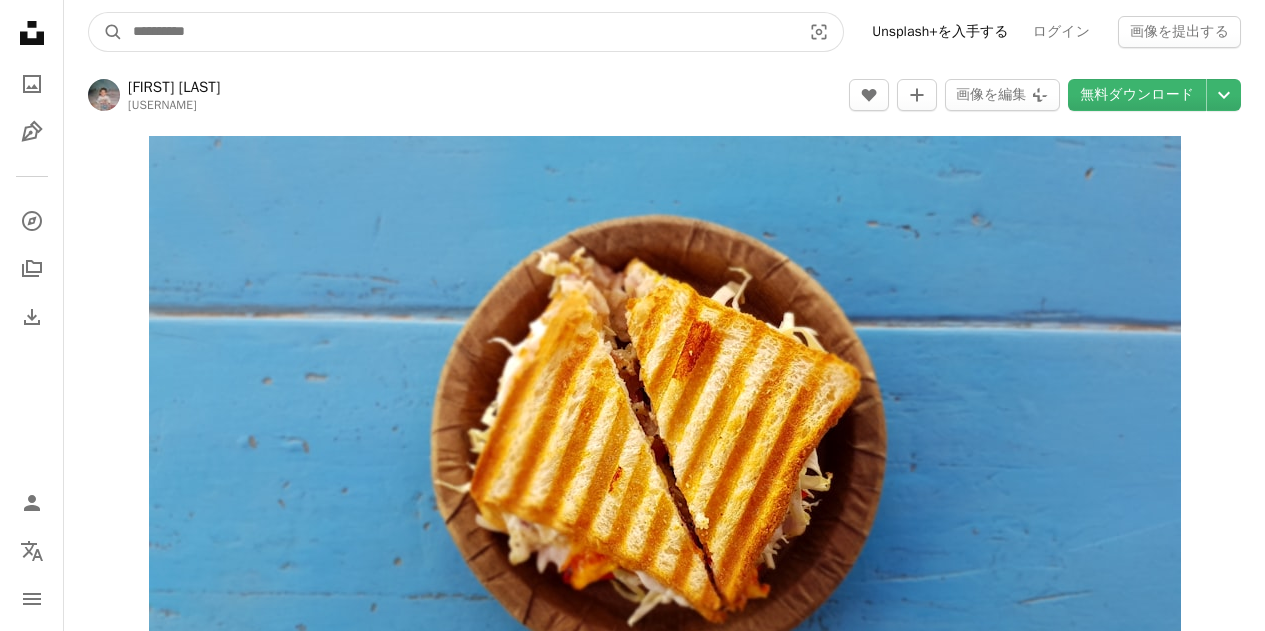 click at bounding box center (459, 32) 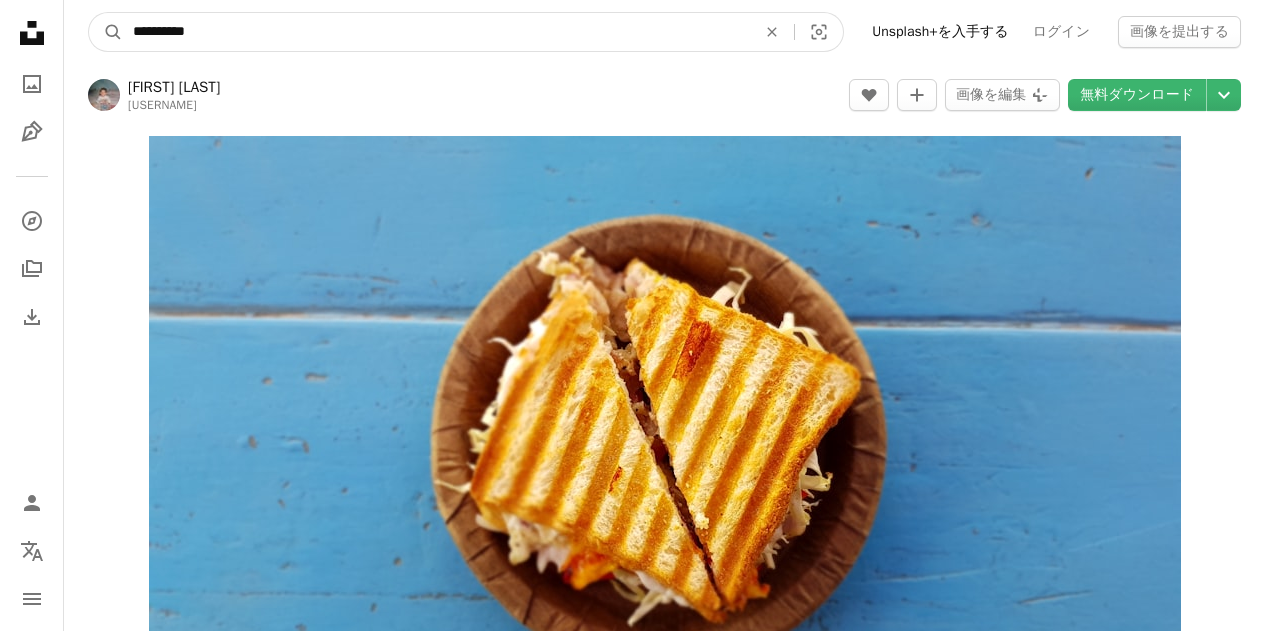 type on "**********" 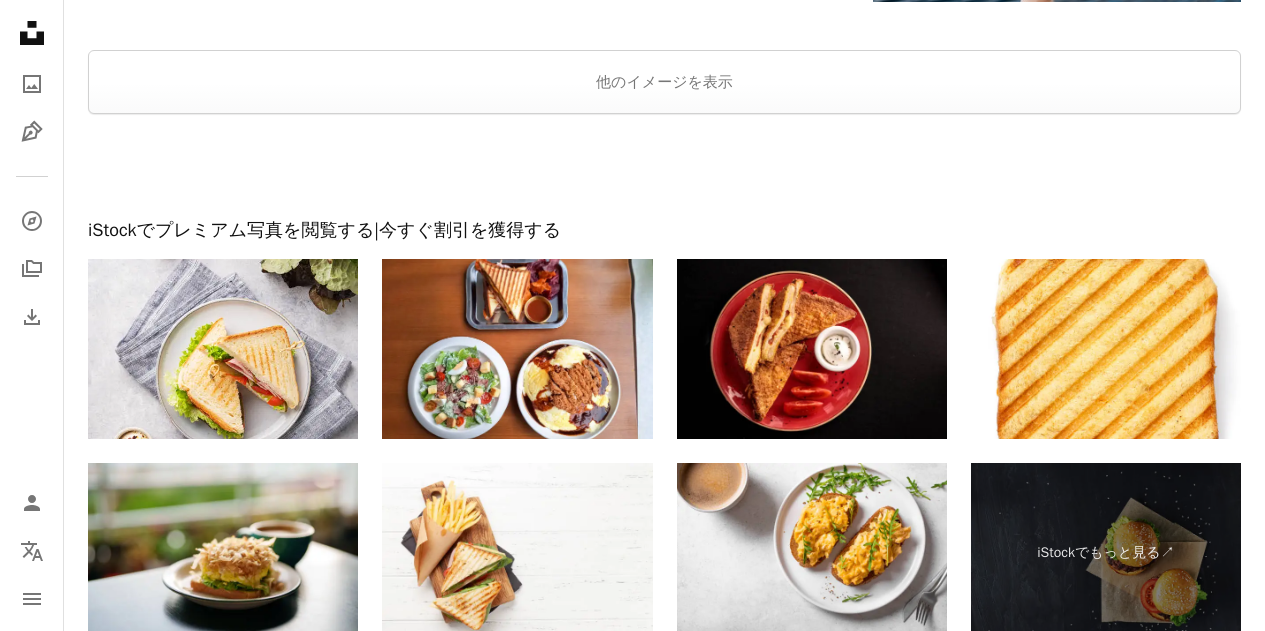 scroll, scrollTop: 4100, scrollLeft: 0, axis: vertical 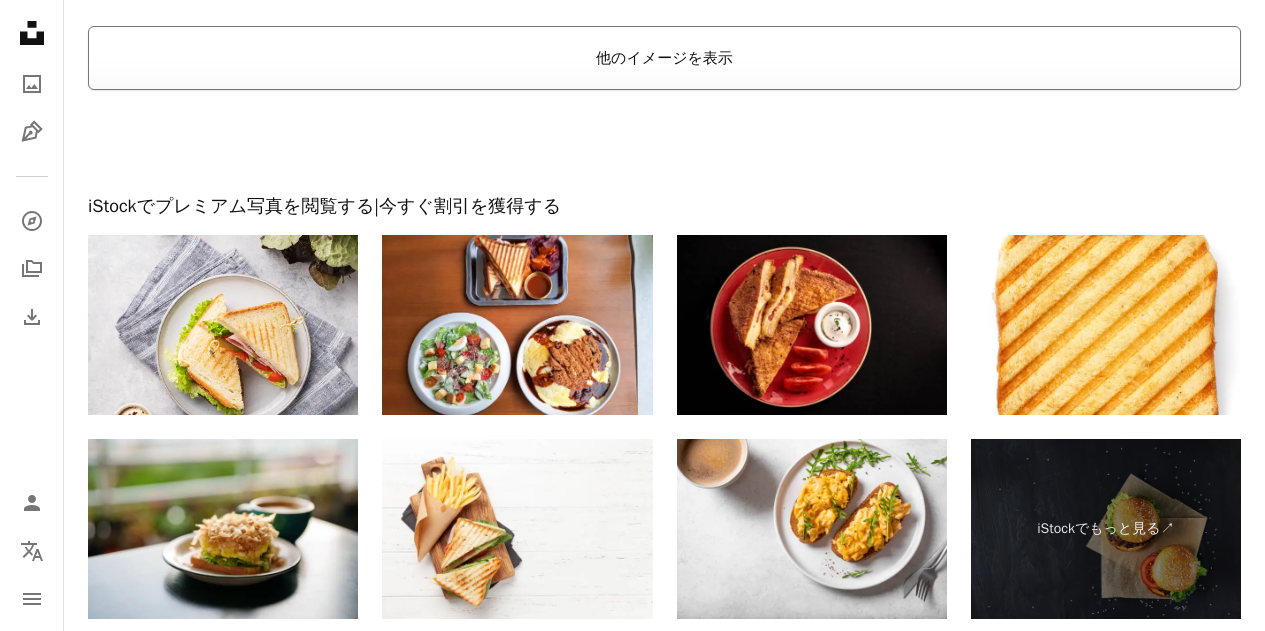 click on "他のイメージを表示" at bounding box center (664, 58) 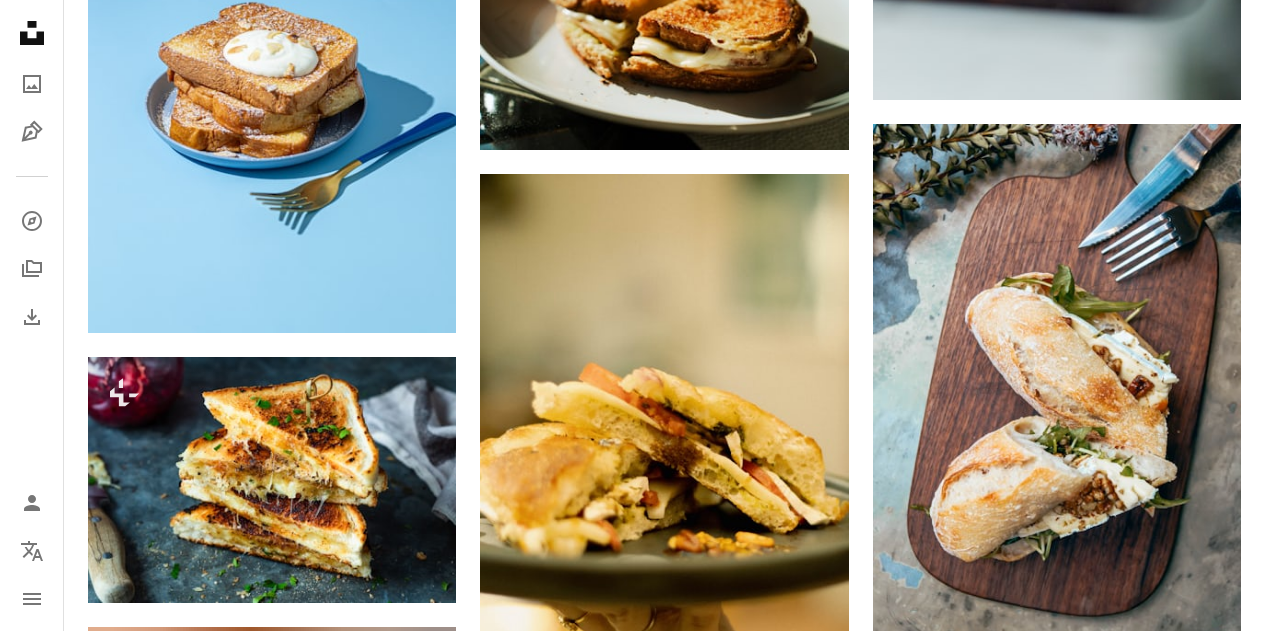 scroll, scrollTop: 0, scrollLeft: 0, axis: both 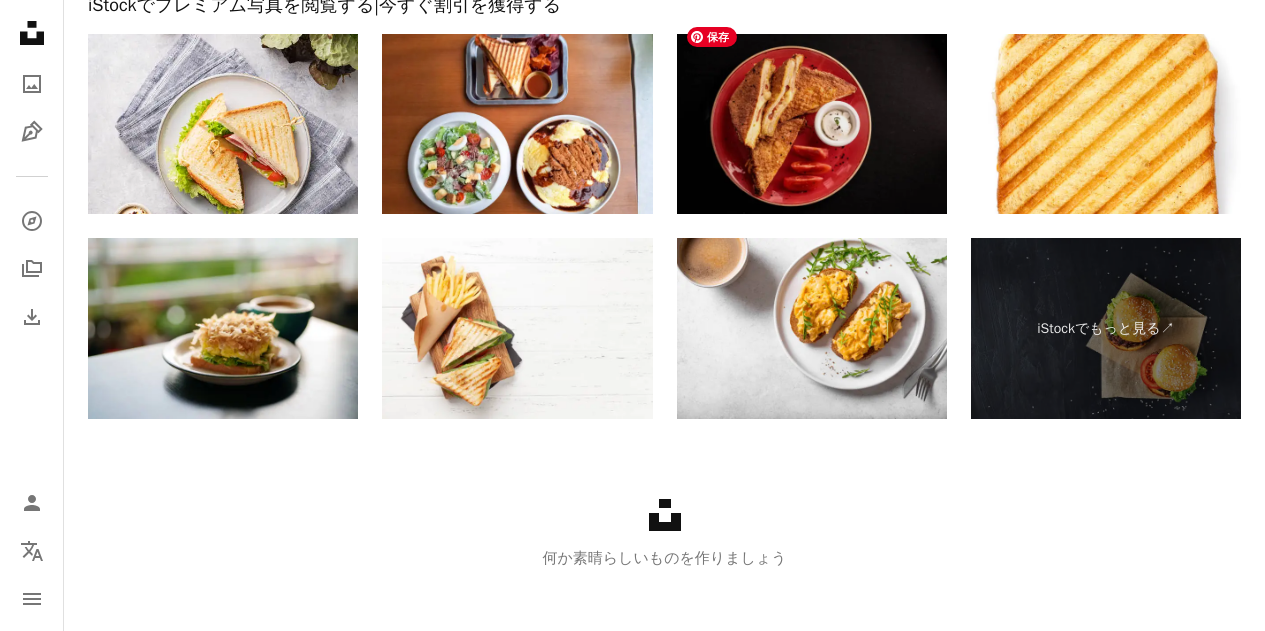 click at bounding box center (812, 124) 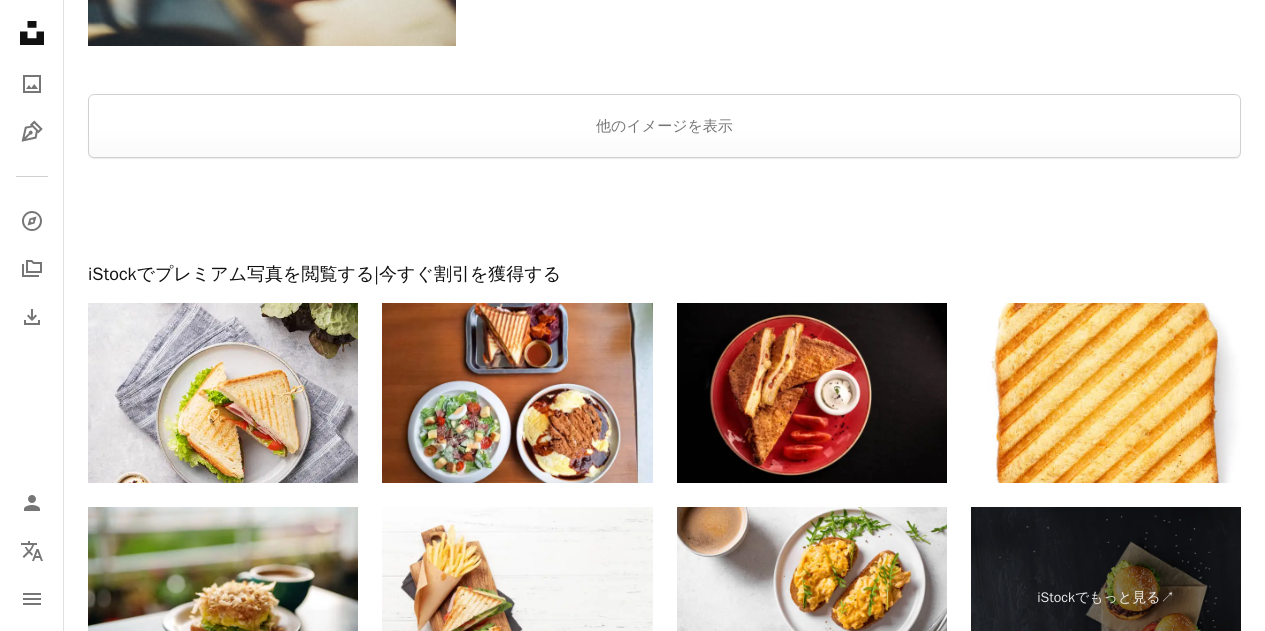scroll, scrollTop: 7373, scrollLeft: 0, axis: vertical 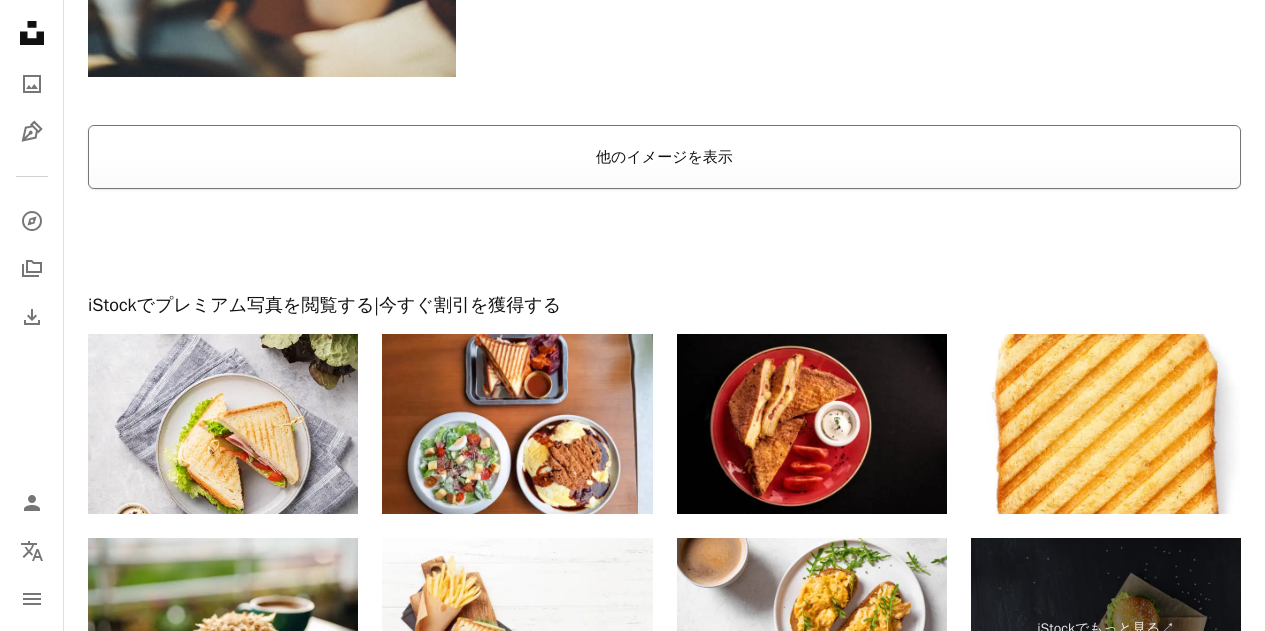 click on "他のイメージを表示" at bounding box center (664, 157) 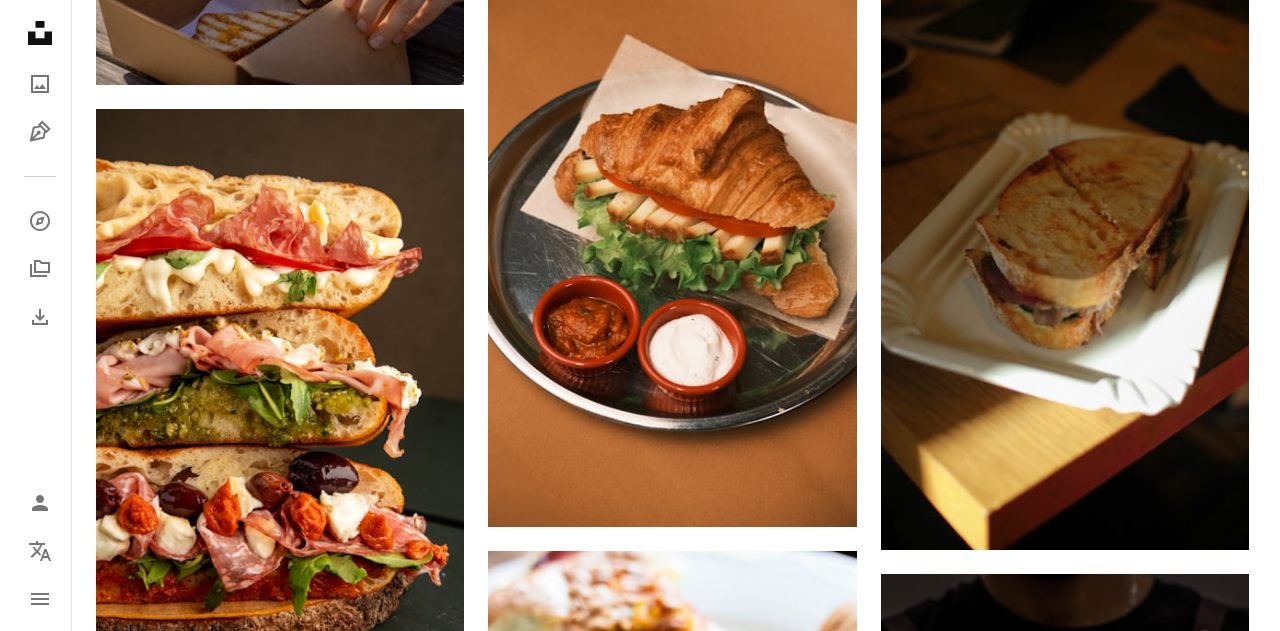 scroll, scrollTop: 49573, scrollLeft: 0, axis: vertical 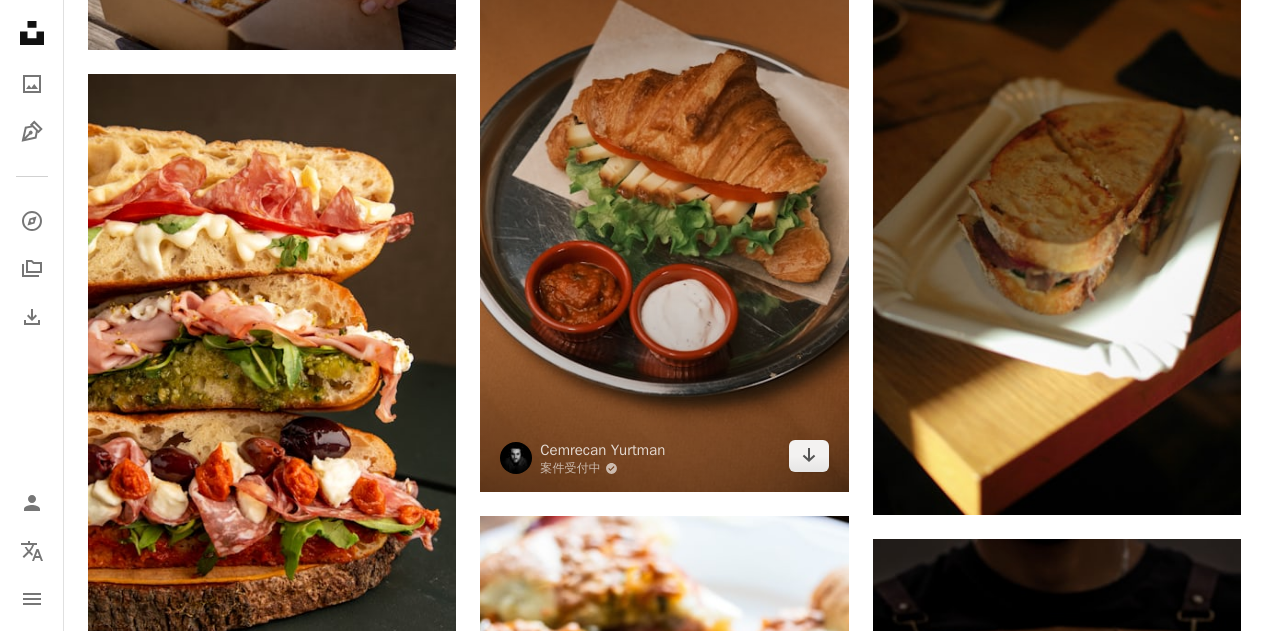 click at bounding box center [664, 216] 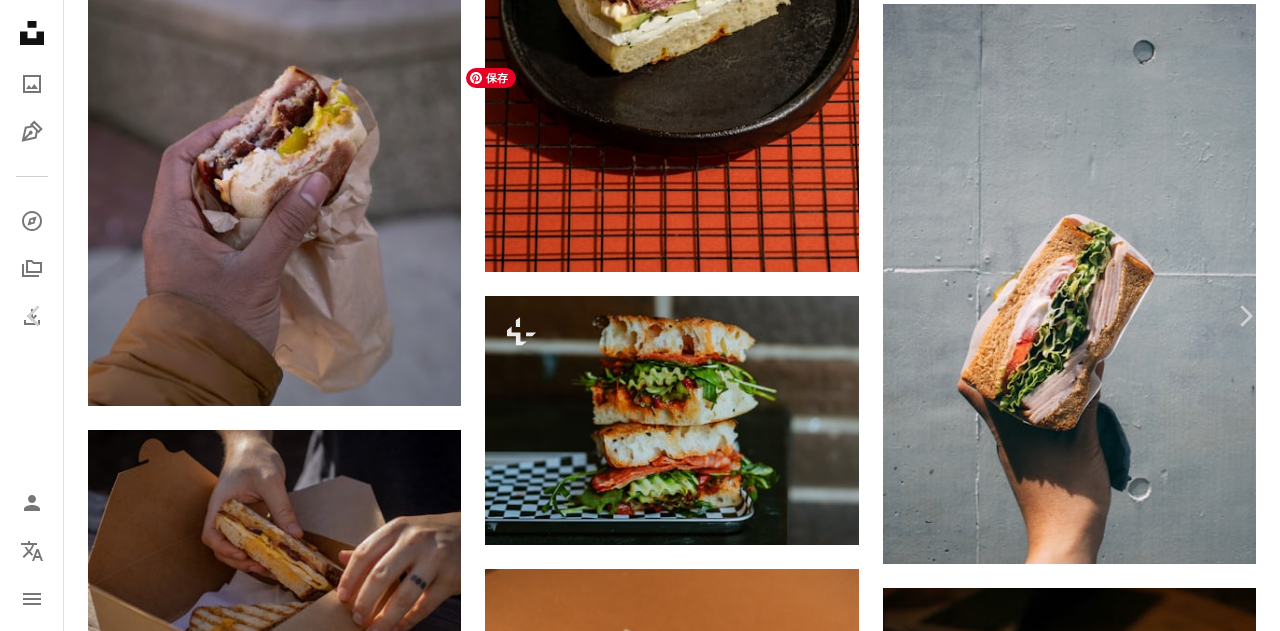 scroll, scrollTop: 6100, scrollLeft: 0, axis: vertical 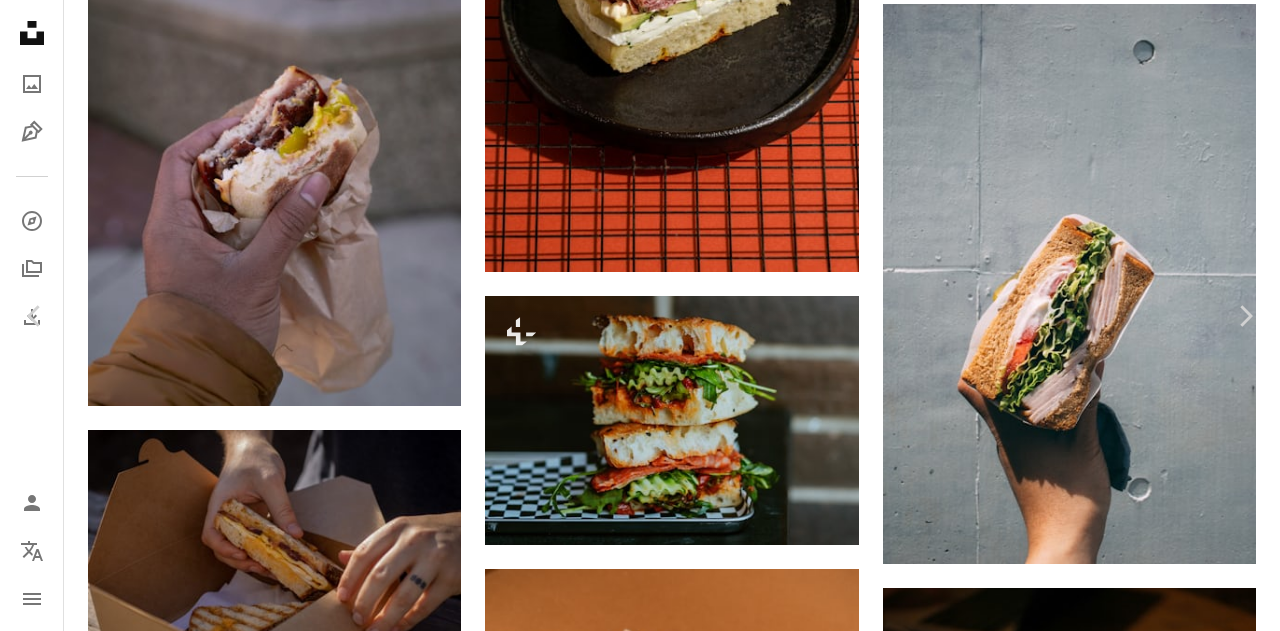 click at bounding box center (265, 4077) 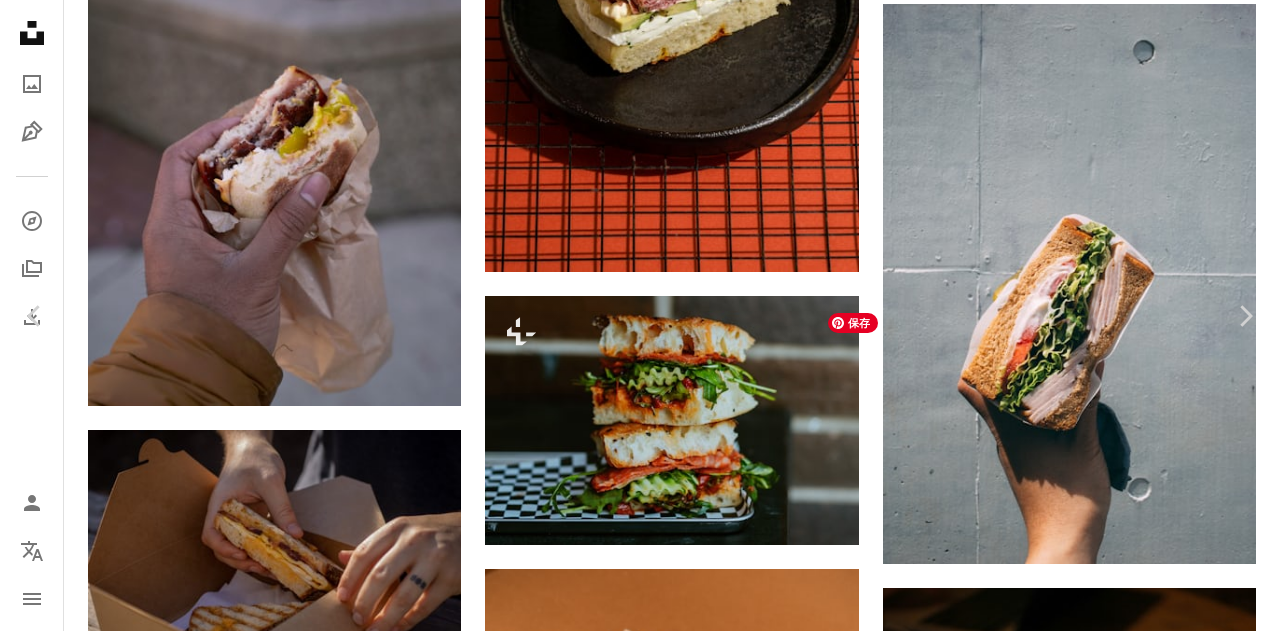 scroll, scrollTop: 12956, scrollLeft: 0, axis: vertical 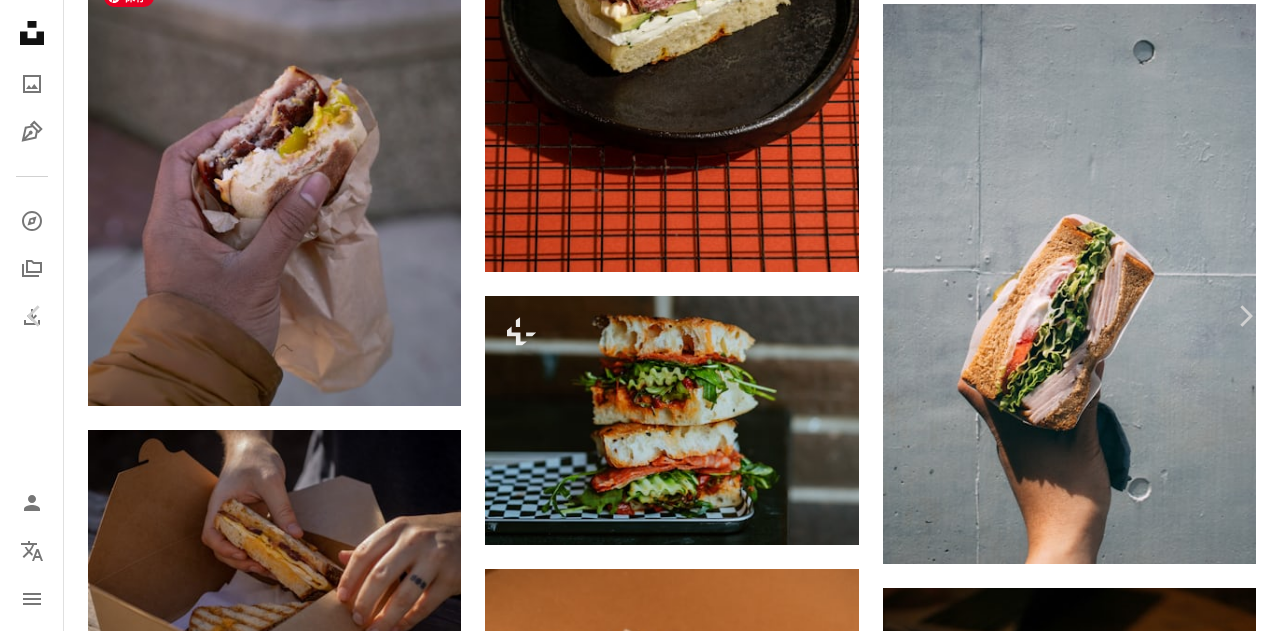 click at bounding box center [265, 4178] 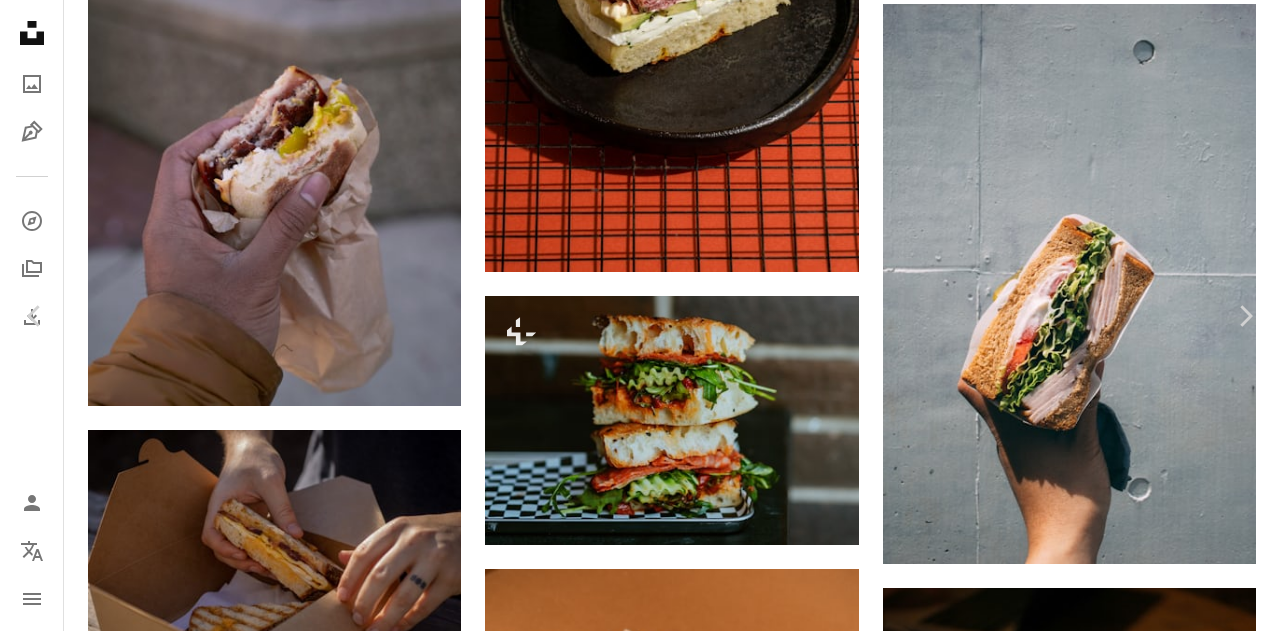 scroll, scrollTop: 100, scrollLeft: 0, axis: vertical 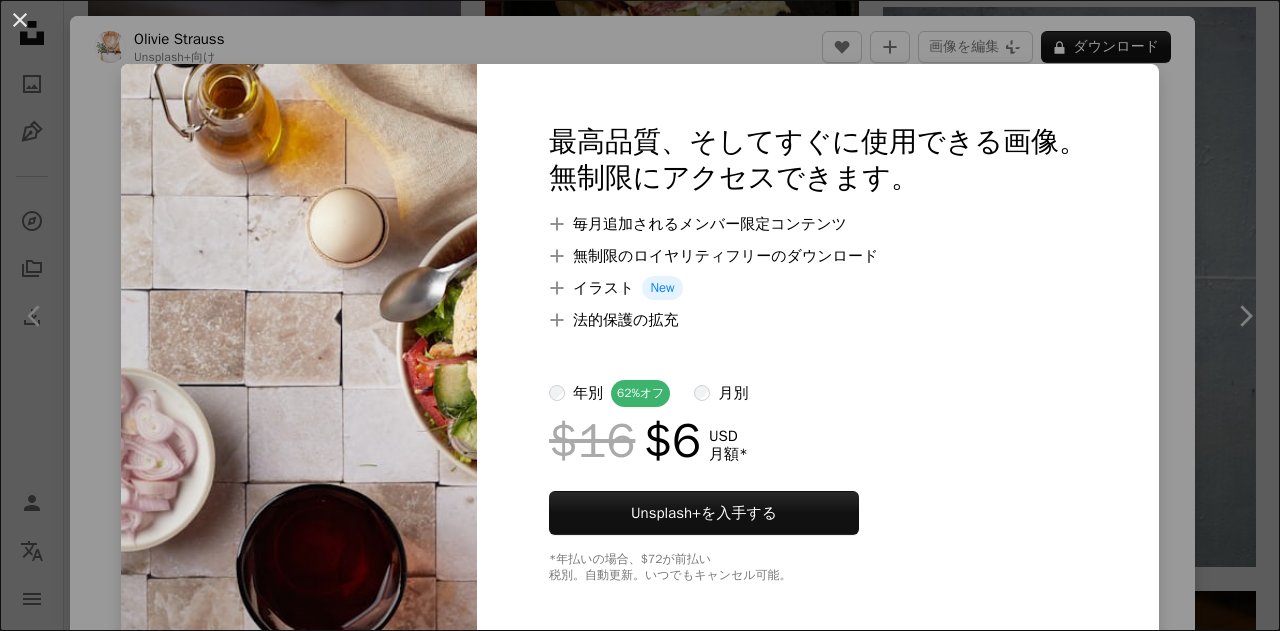 click on "An X shape 最高品質、そしてすぐに使用できる画像。 無制限にアクセスできます。 A plus sign 毎月追加されるメンバー限定コンテンツ A plus sign 無制限のロイヤリティフリーのダウンロード A plus sign イラスト  New A plus sign 法的保護の拡充 年別 62% オフ 月別 $16   $6 USD 月額 * Unsplash+ を入手する *年払いの場合、 $72 が前払い 税別。自動更新。いつでもキャンセル可能。" at bounding box center [640, 315] 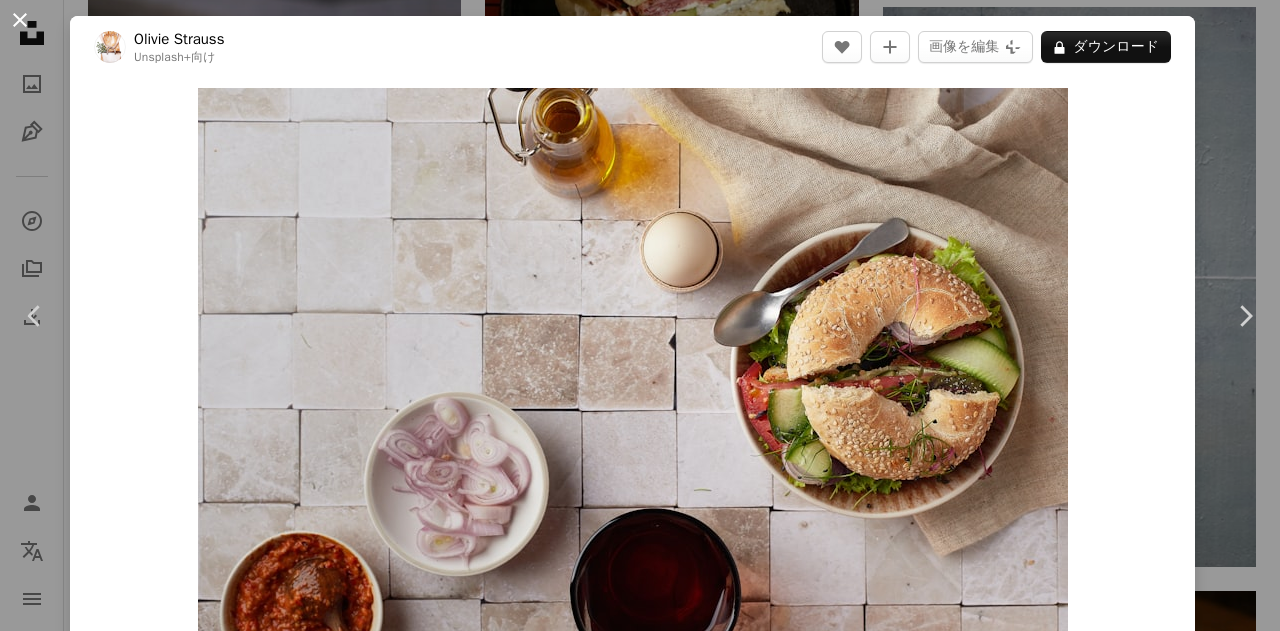 click on "An X shape" at bounding box center [20, 20] 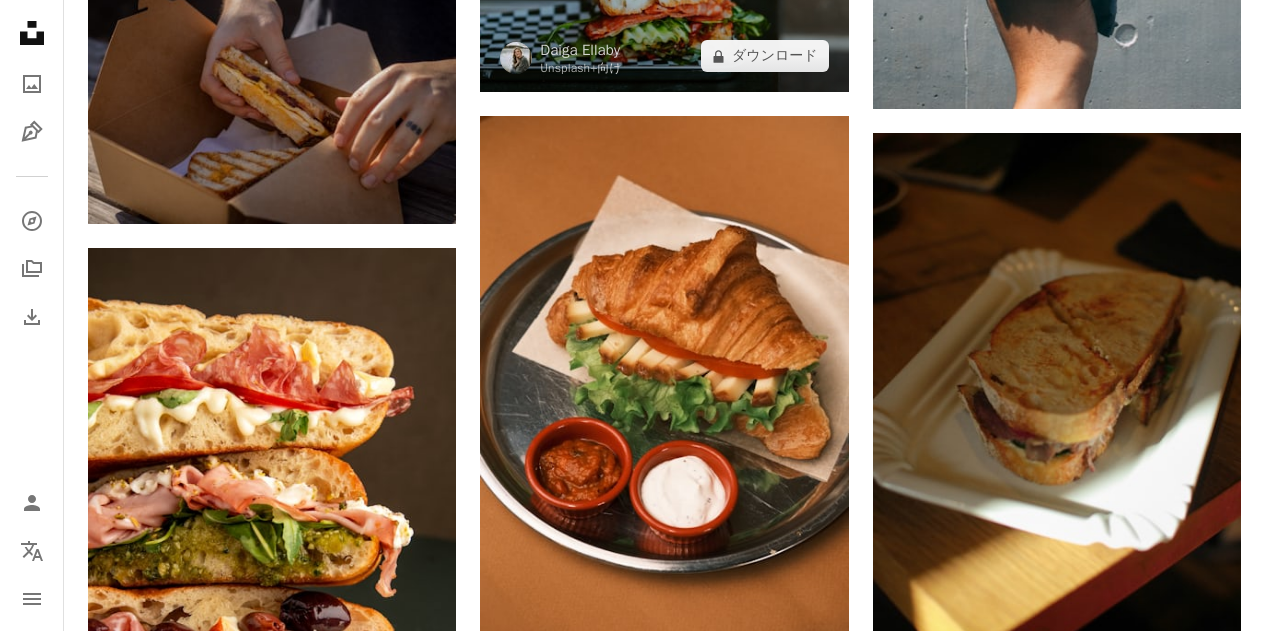 scroll, scrollTop: 49473, scrollLeft: 0, axis: vertical 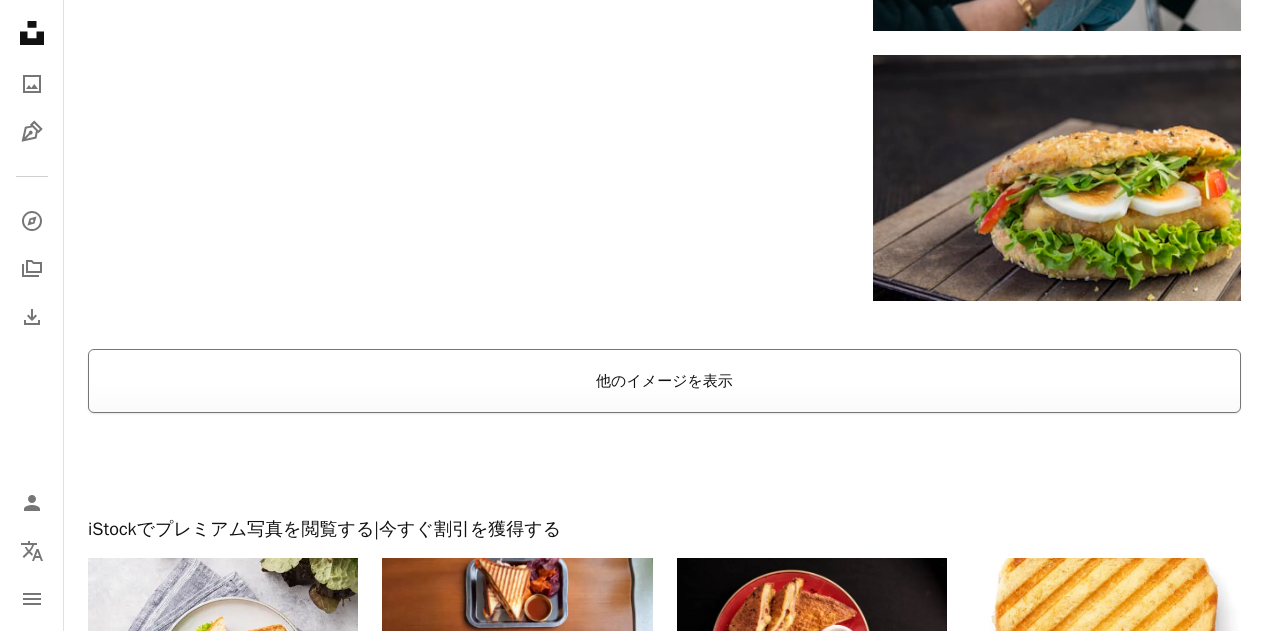 click on "他のイメージを表示" at bounding box center [664, 381] 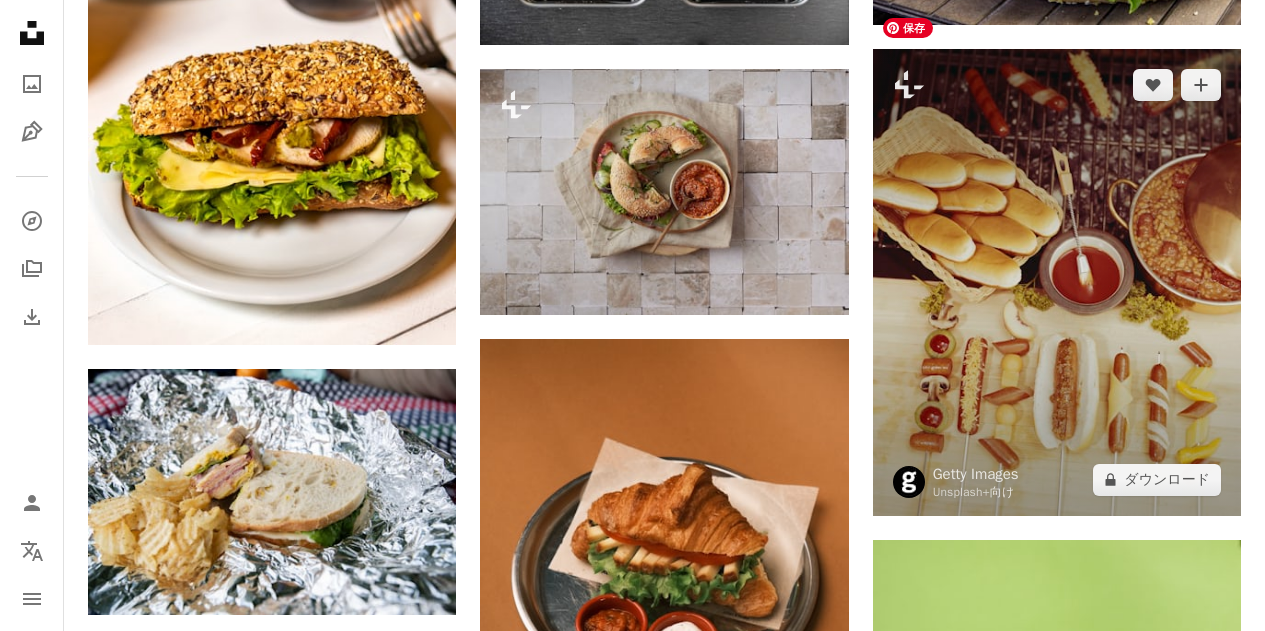 scroll, scrollTop: 52835, scrollLeft: 0, axis: vertical 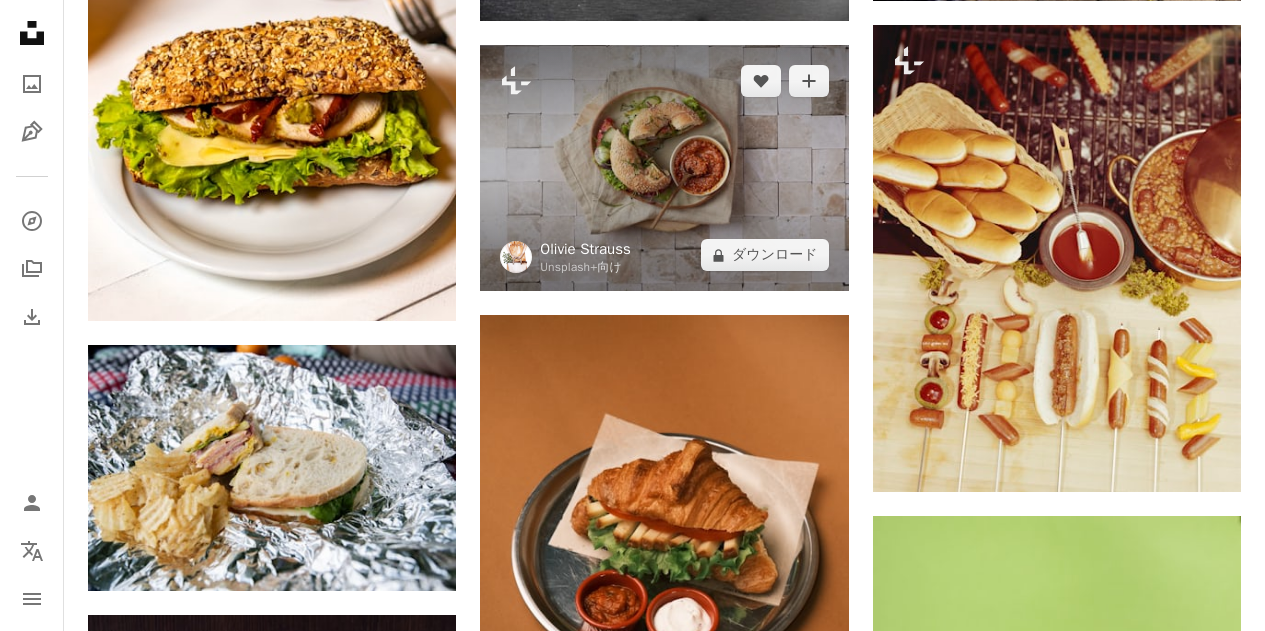 click on "Olivie Strauss" at bounding box center (585, 249) 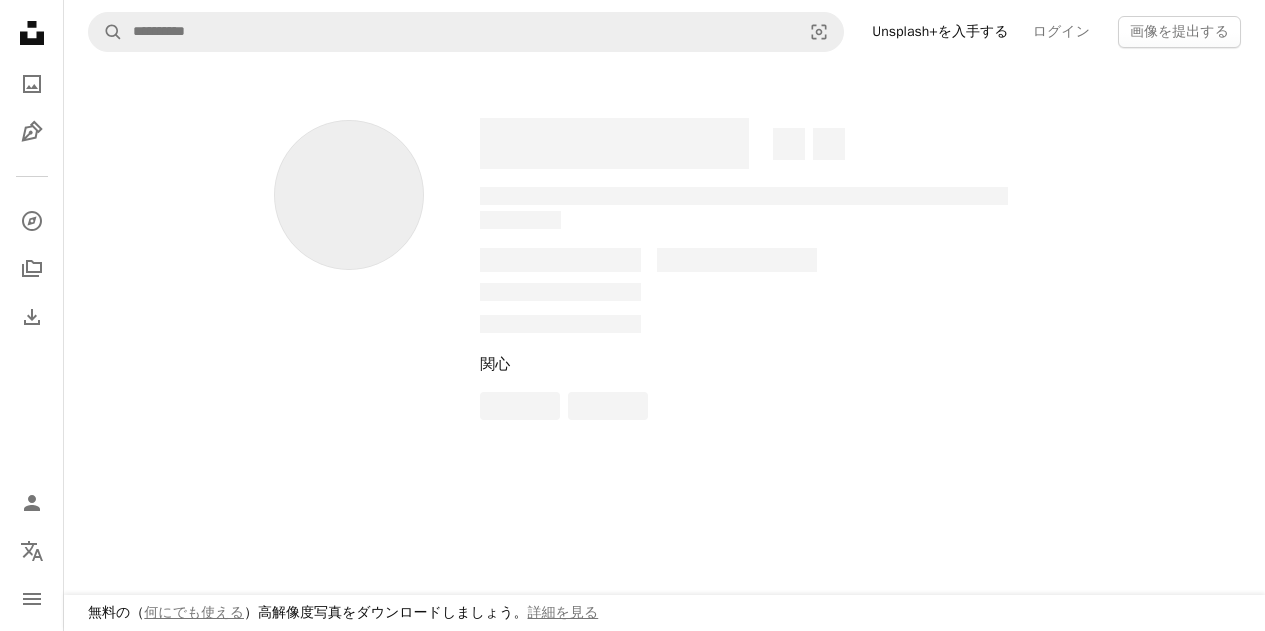 scroll, scrollTop: 0, scrollLeft: 0, axis: both 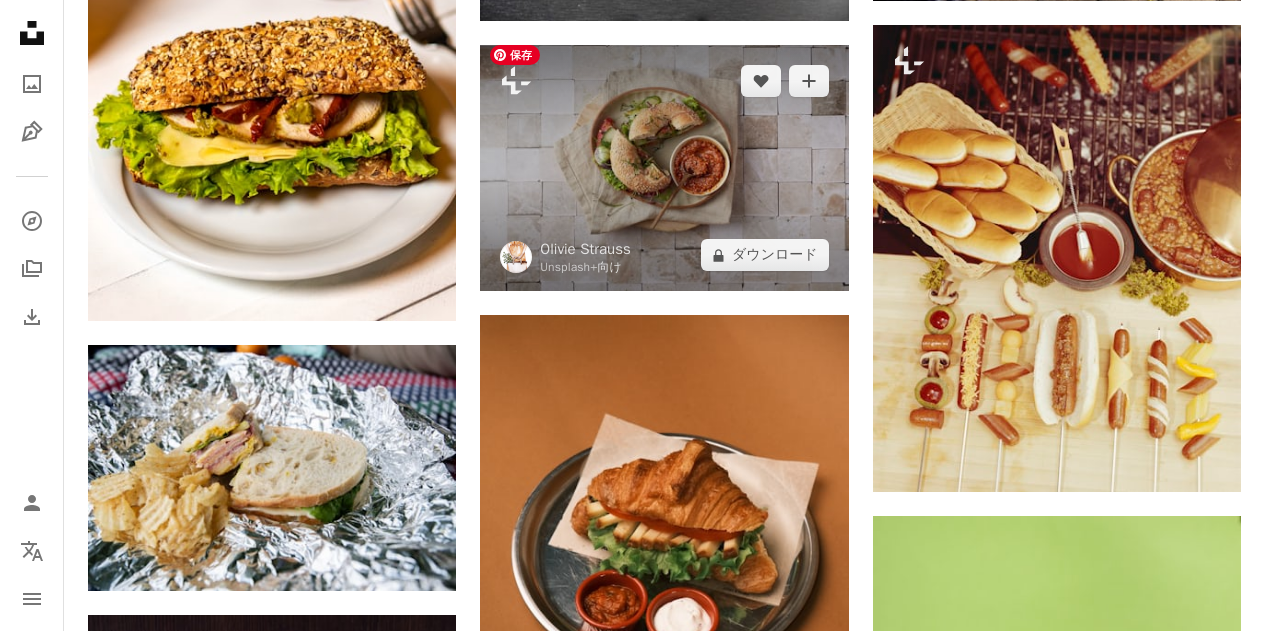 click at bounding box center [664, 168] 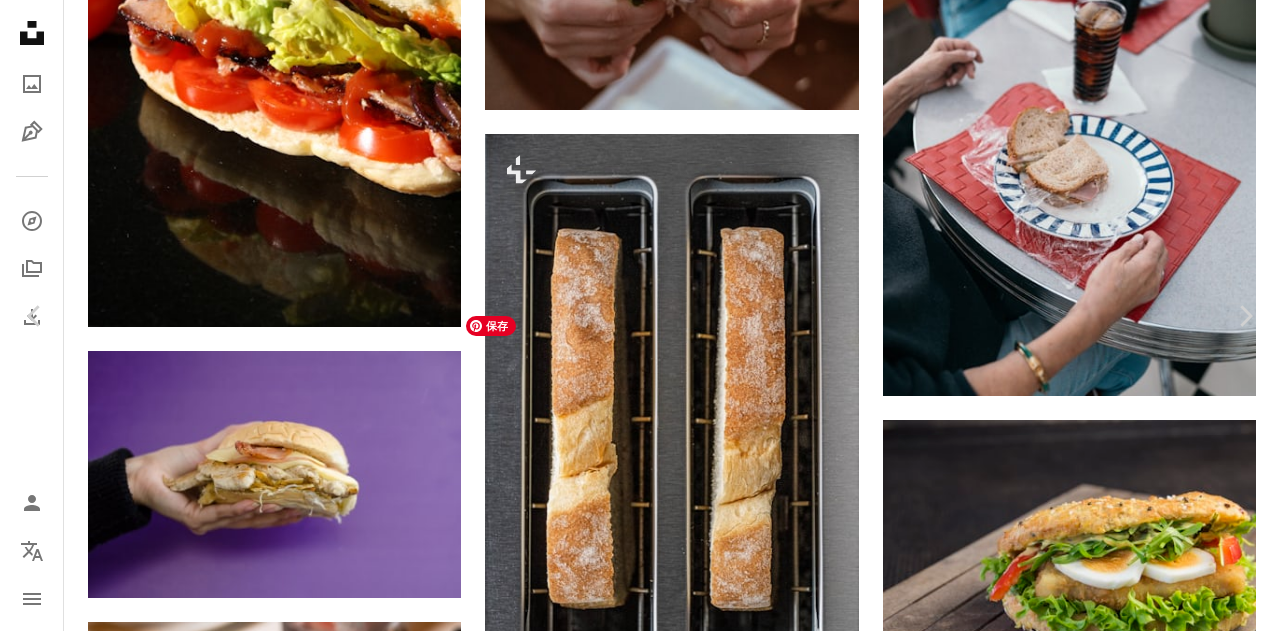 scroll, scrollTop: 1300, scrollLeft: 0, axis: vertical 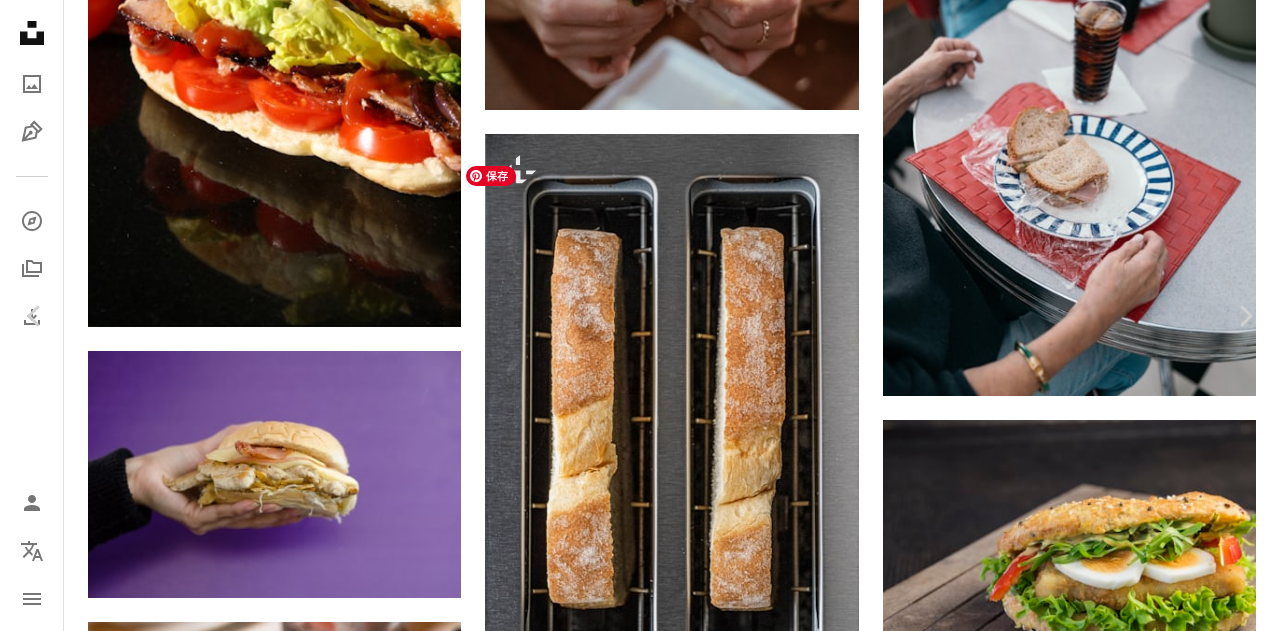 click at bounding box center [632, 7428] 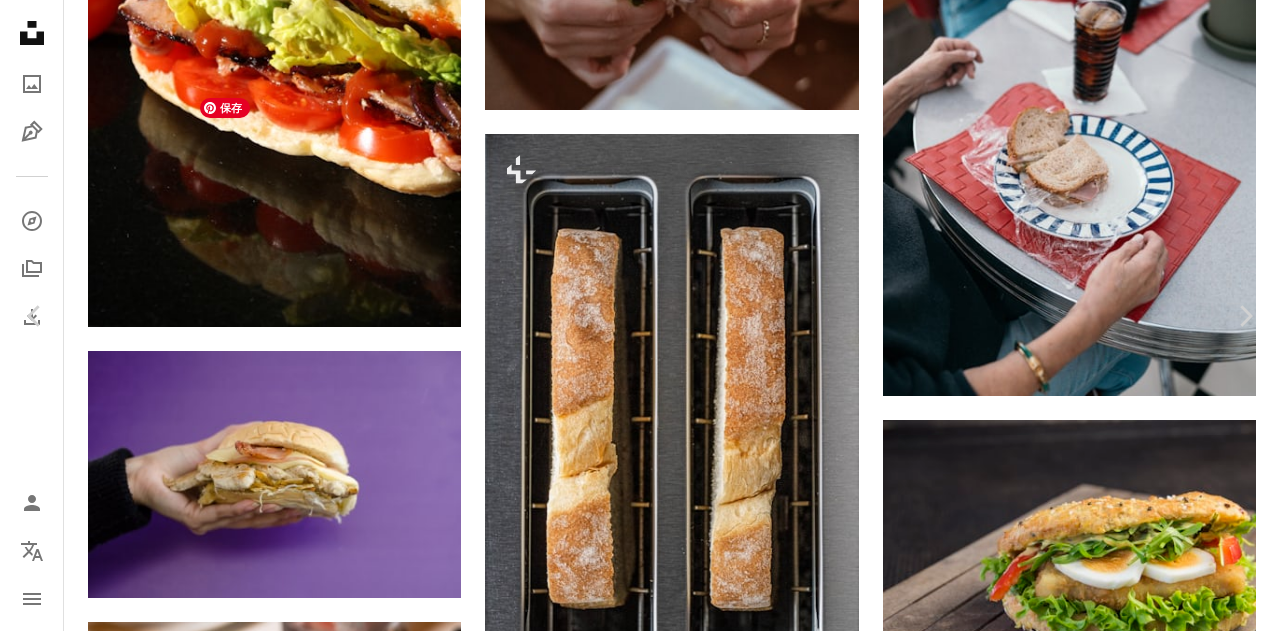 scroll, scrollTop: 100, scrollLeft: 0, axis: vertical 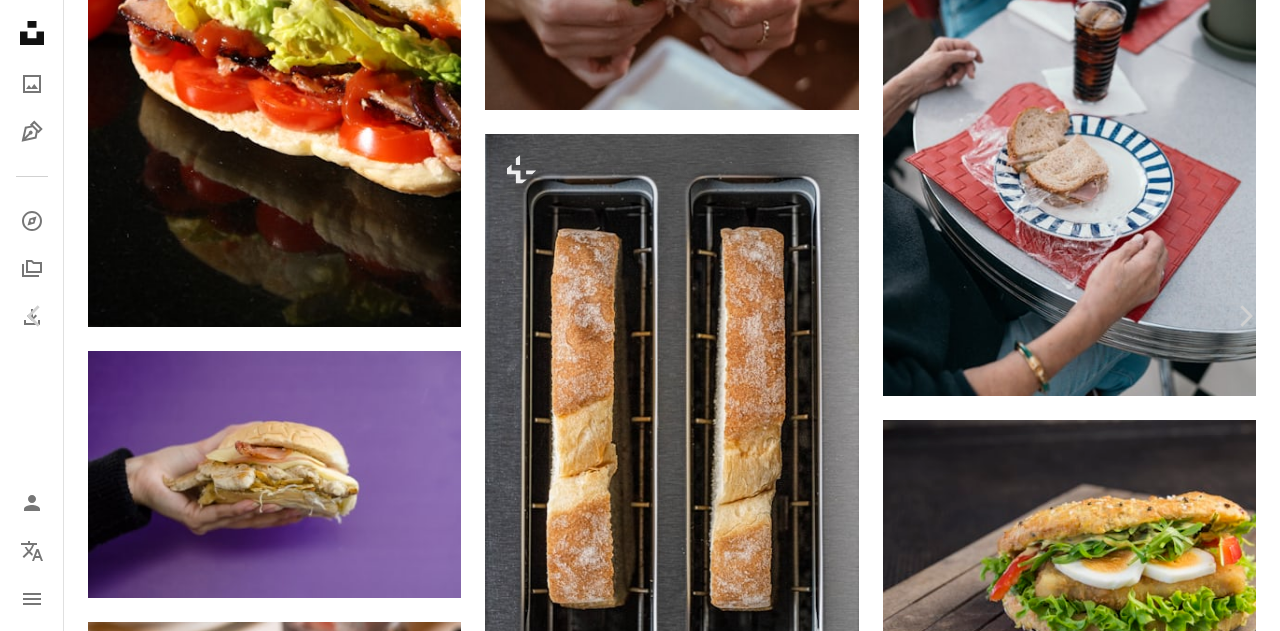 click on "An X shape" at bounding box center [20, 20] 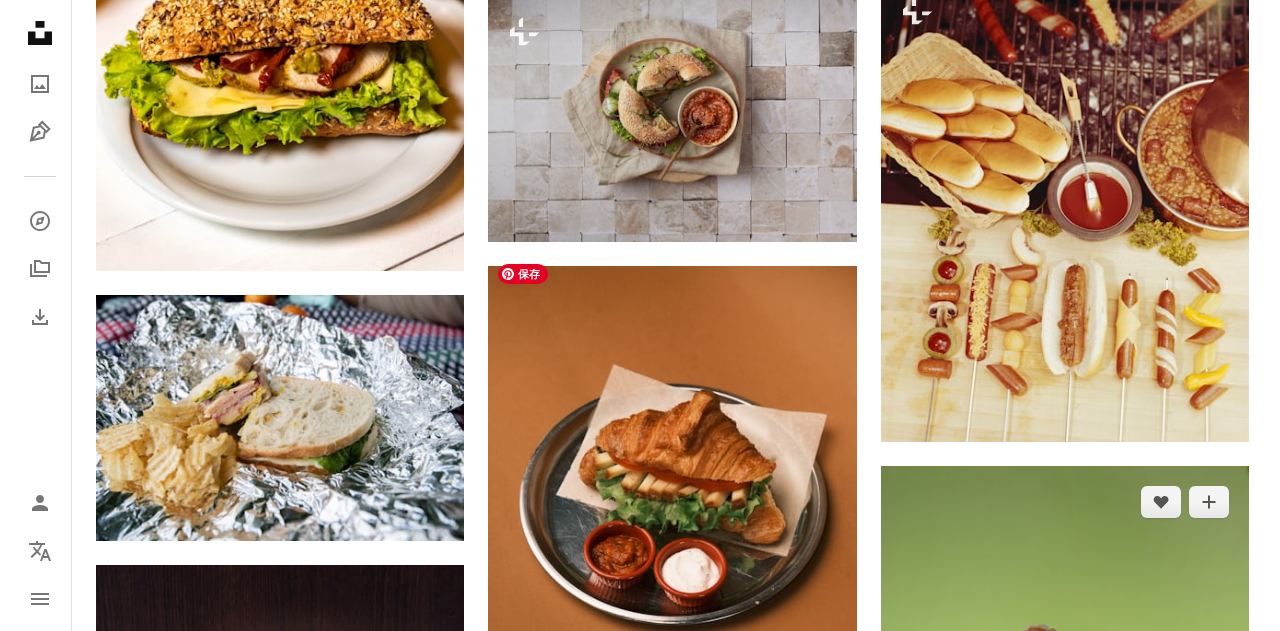 scroll, scrollTop: 53035, scrollLeft: 0, axis: vertical 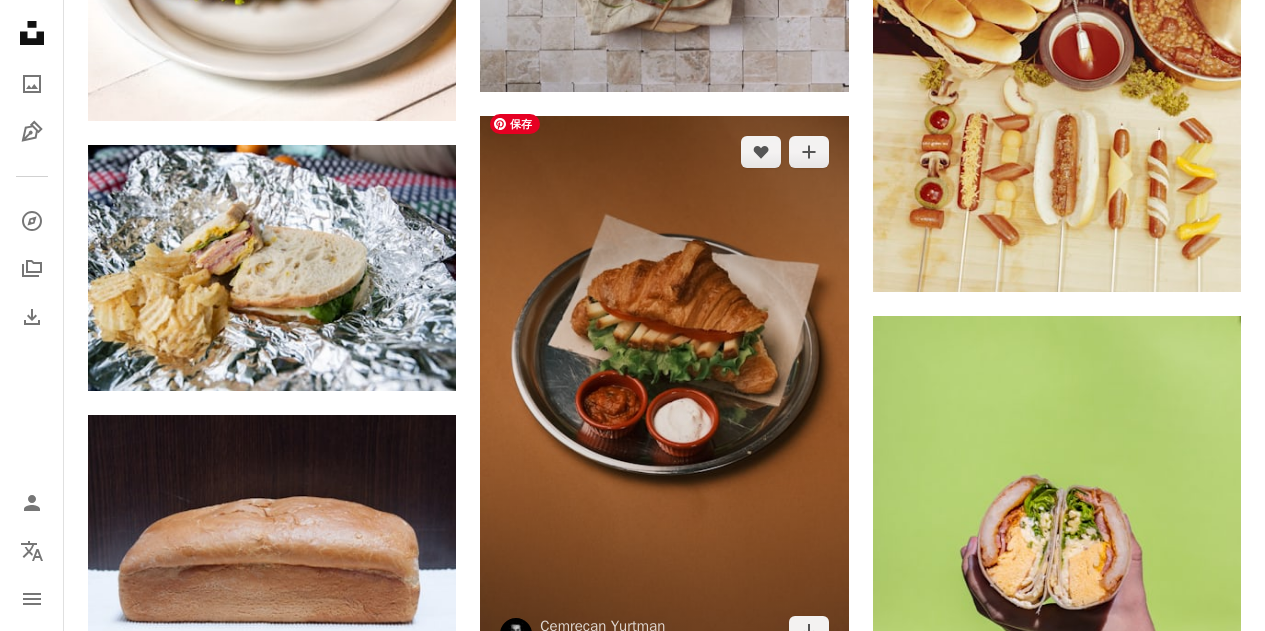 click at bounding box center (664, 392) 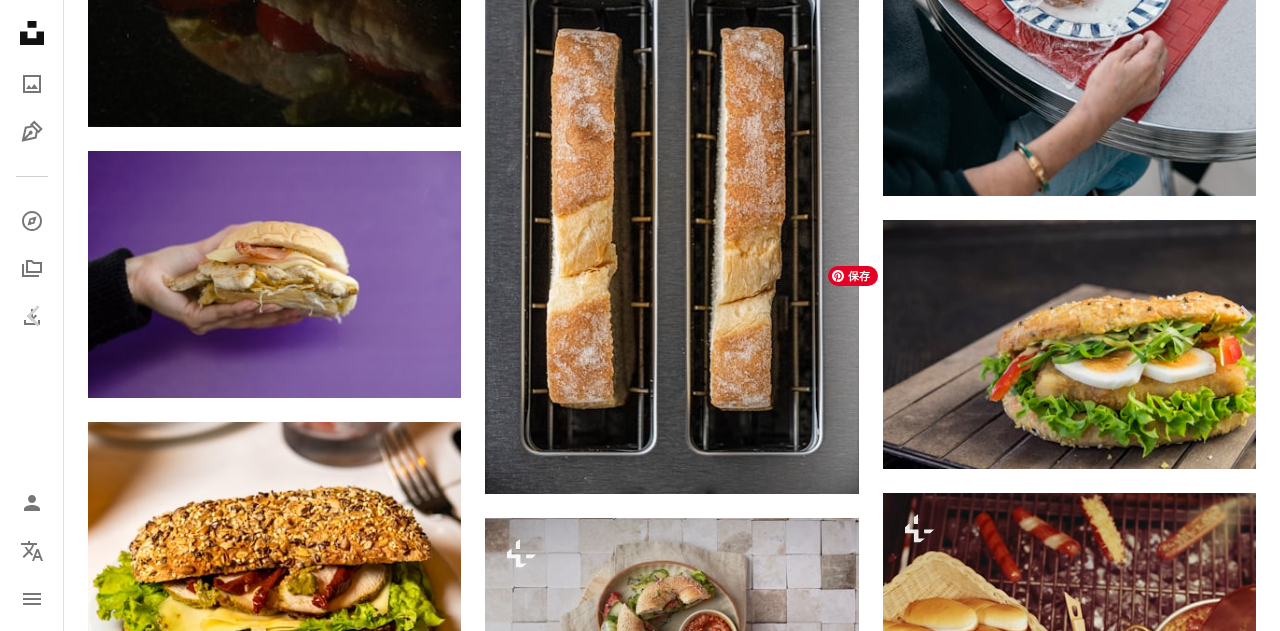 scroll, scrollTop: 1200, scrollLeft: 0, axis: vertical 